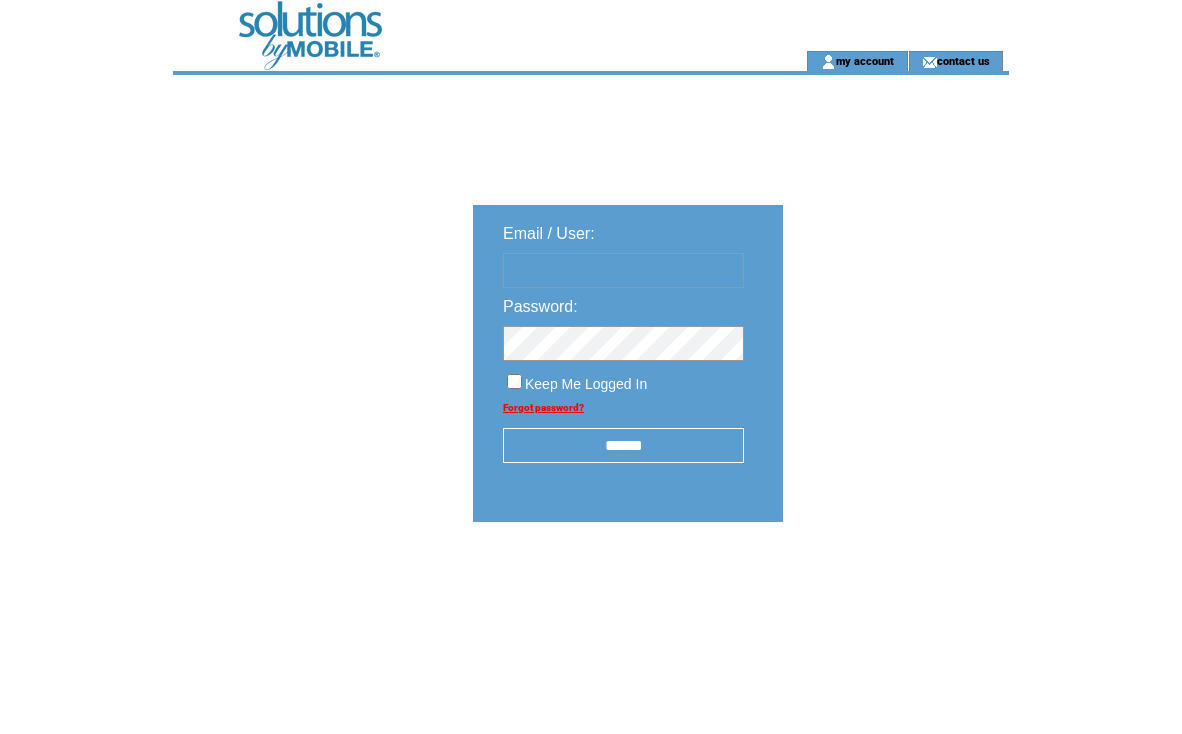 scroll, scrollTop: 0, scrollLeft: 0, axis: both 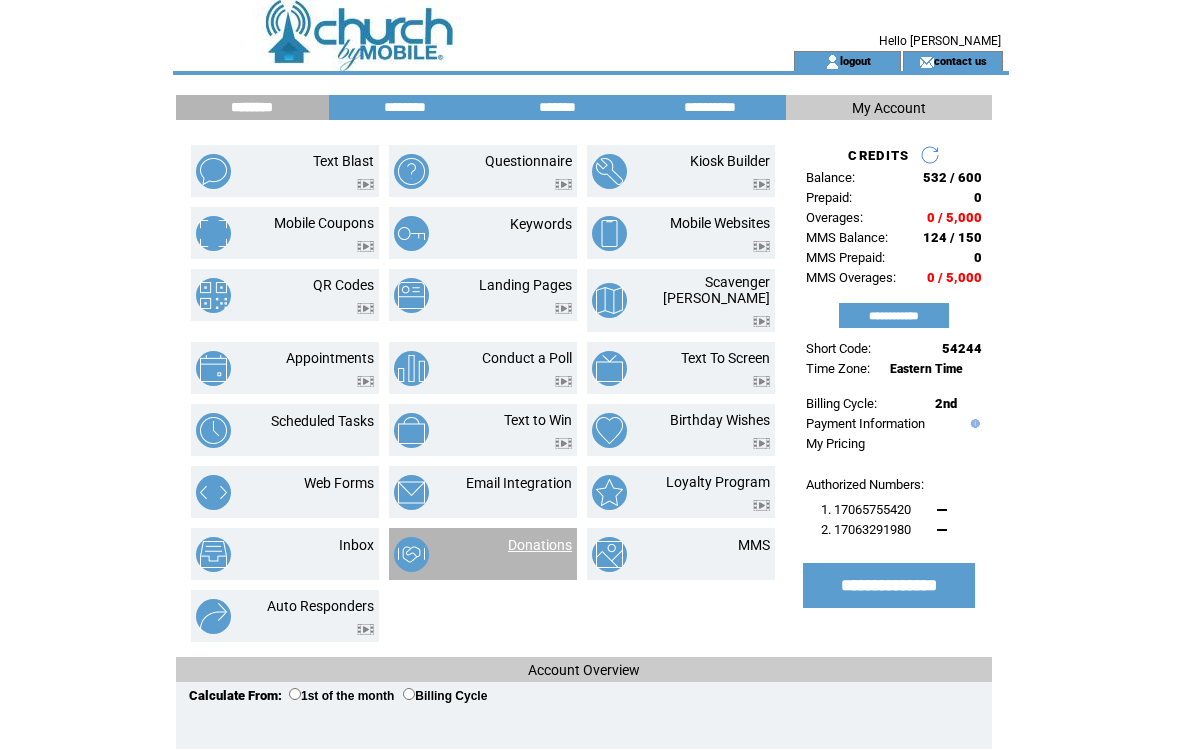 click on "Donations" at bounding box center [540, 545] 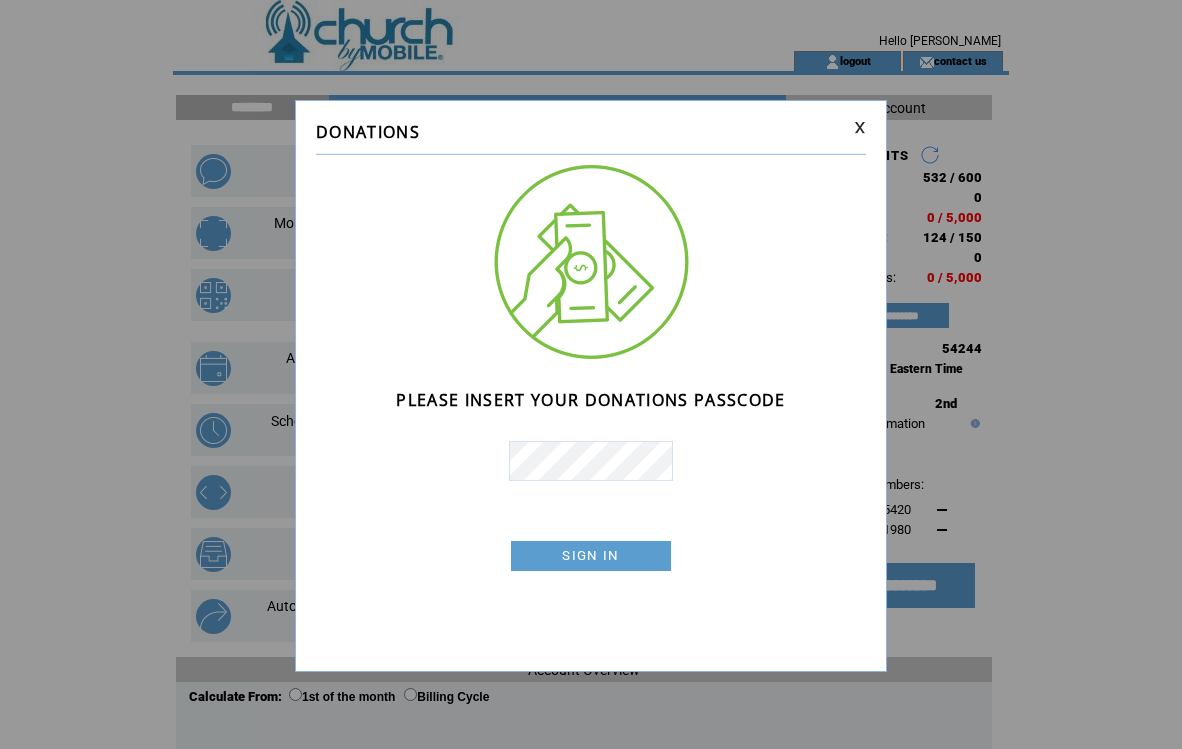 scroll, scrollTop: 0, scrollLeft: 0, axis: both 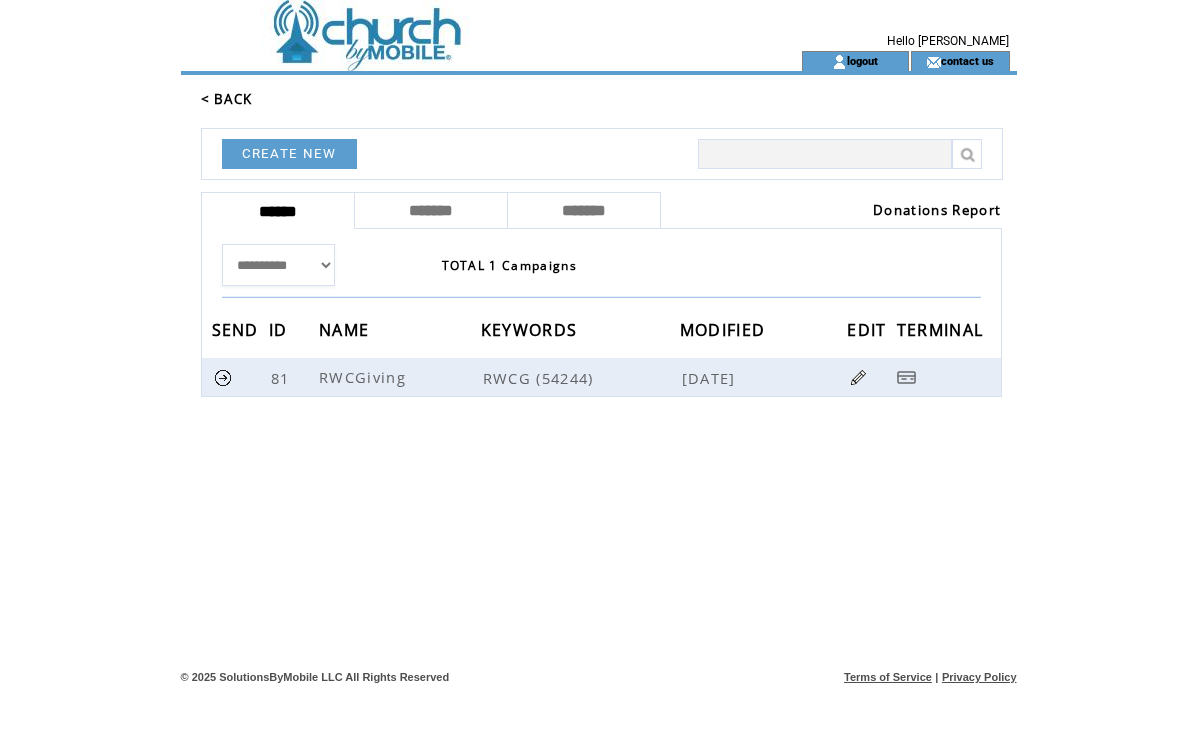 click on "Donations Report" at bounding box center [937, 210] 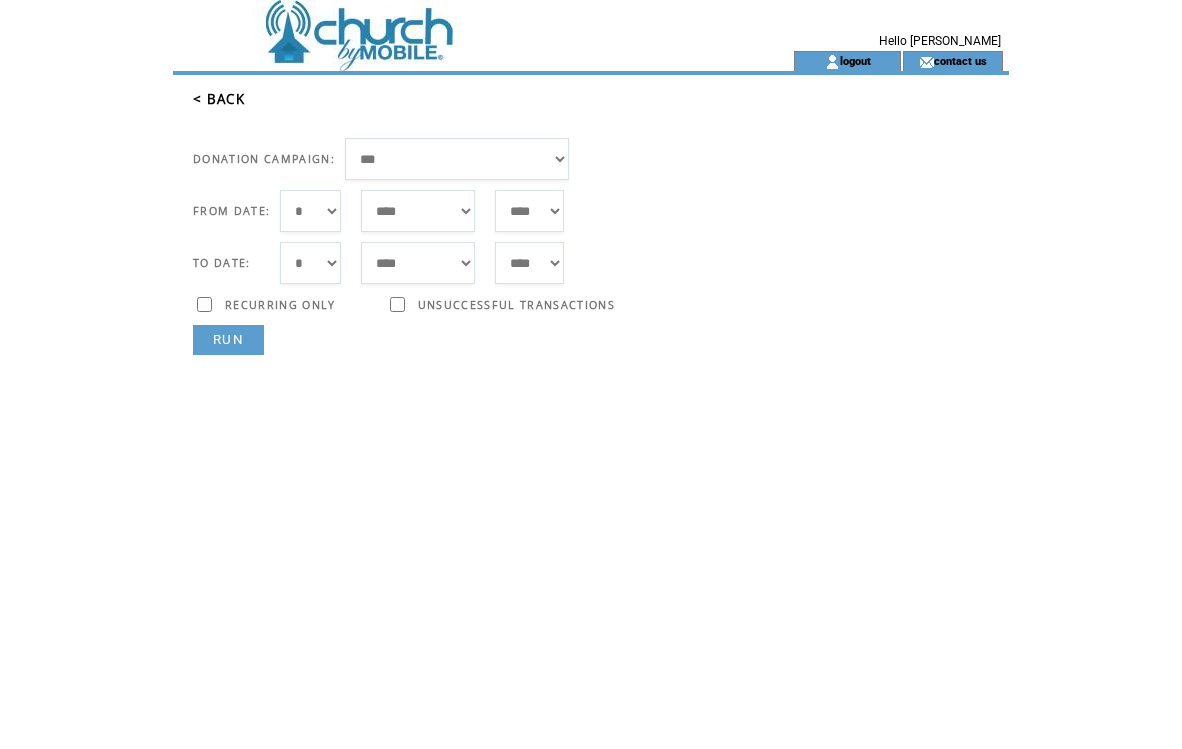 scroll, scrollTop: 0, scrollLeft: 0, axis: both 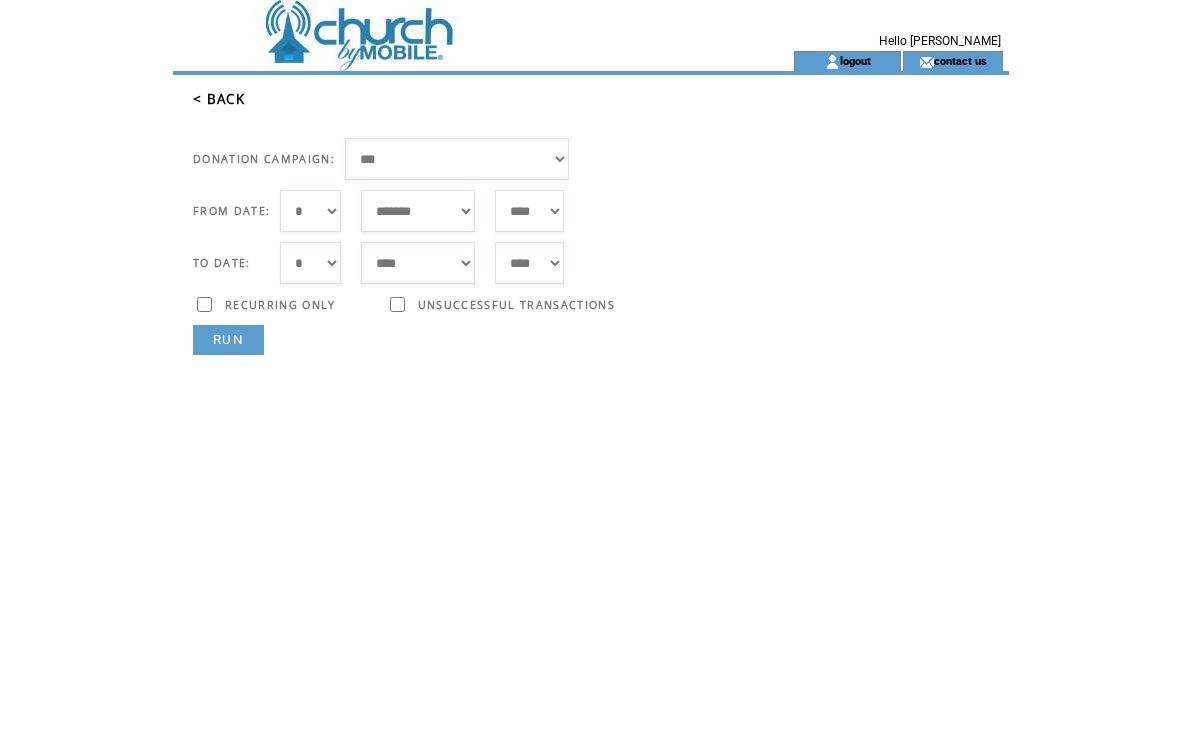 select on "*" 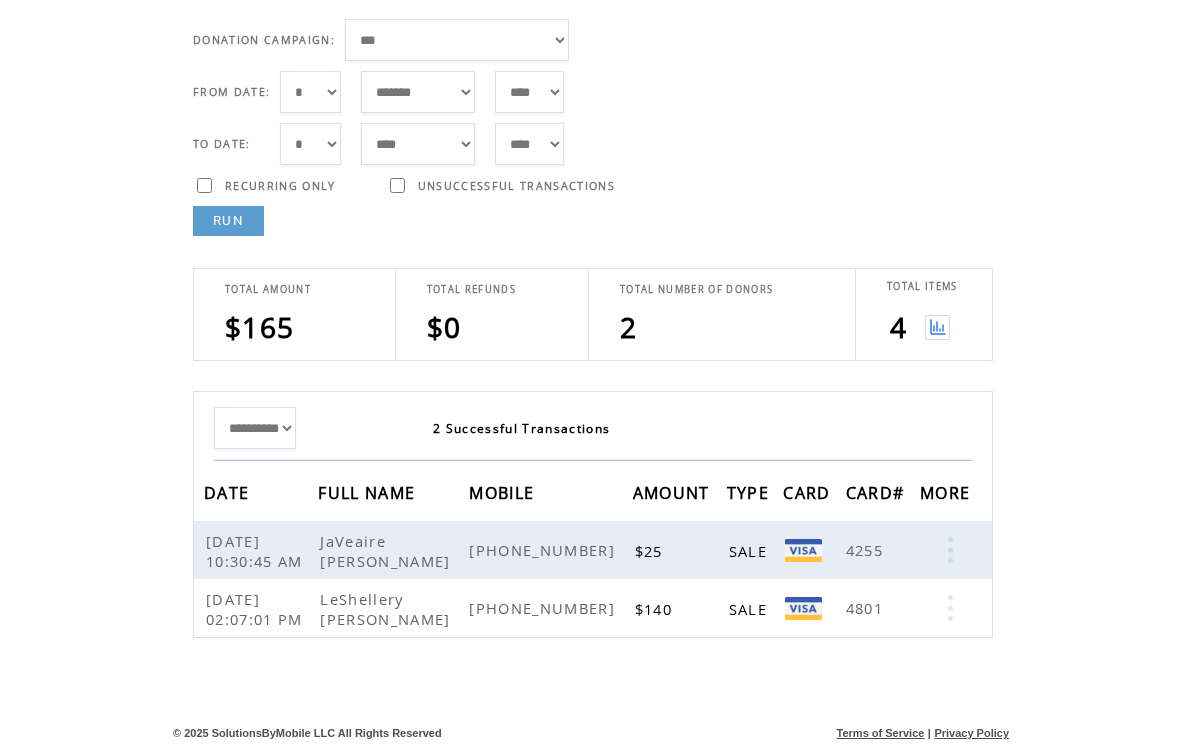 scroll, scrollTop: 119, scrollLeft: 0, axis: vertical 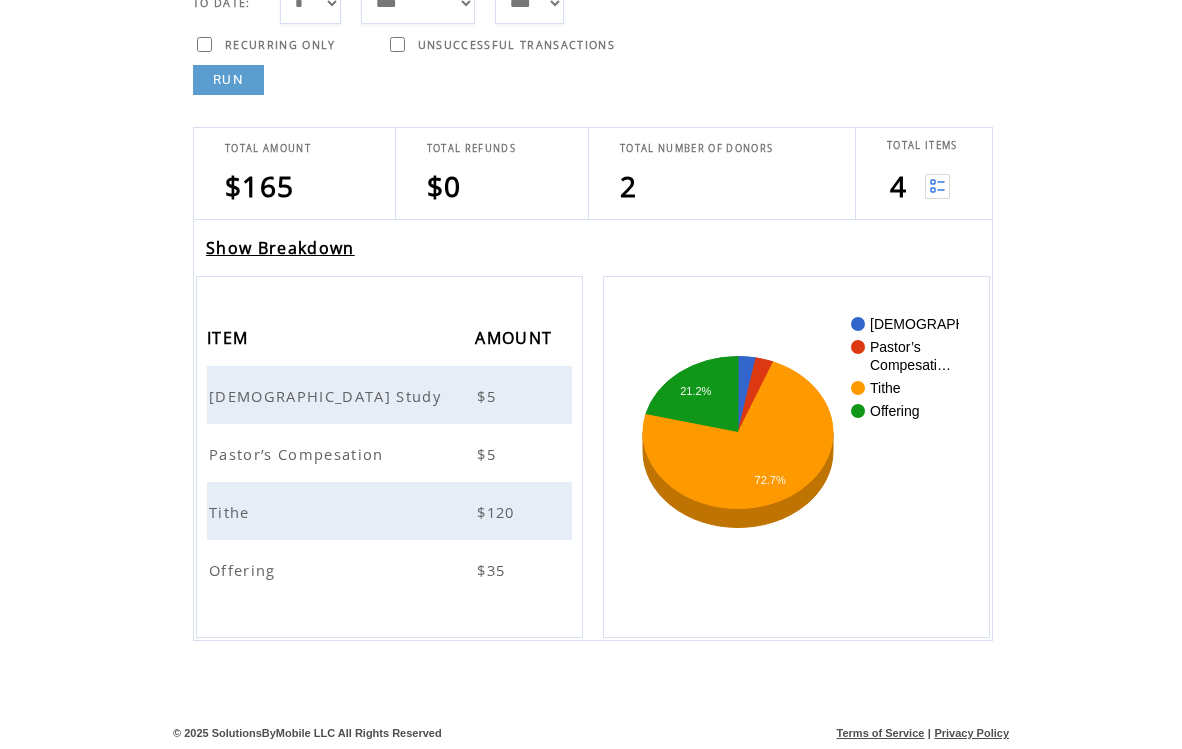 click on "[DEMOGRAPHIC_DATA] Study" at bounding box center [327, 396] 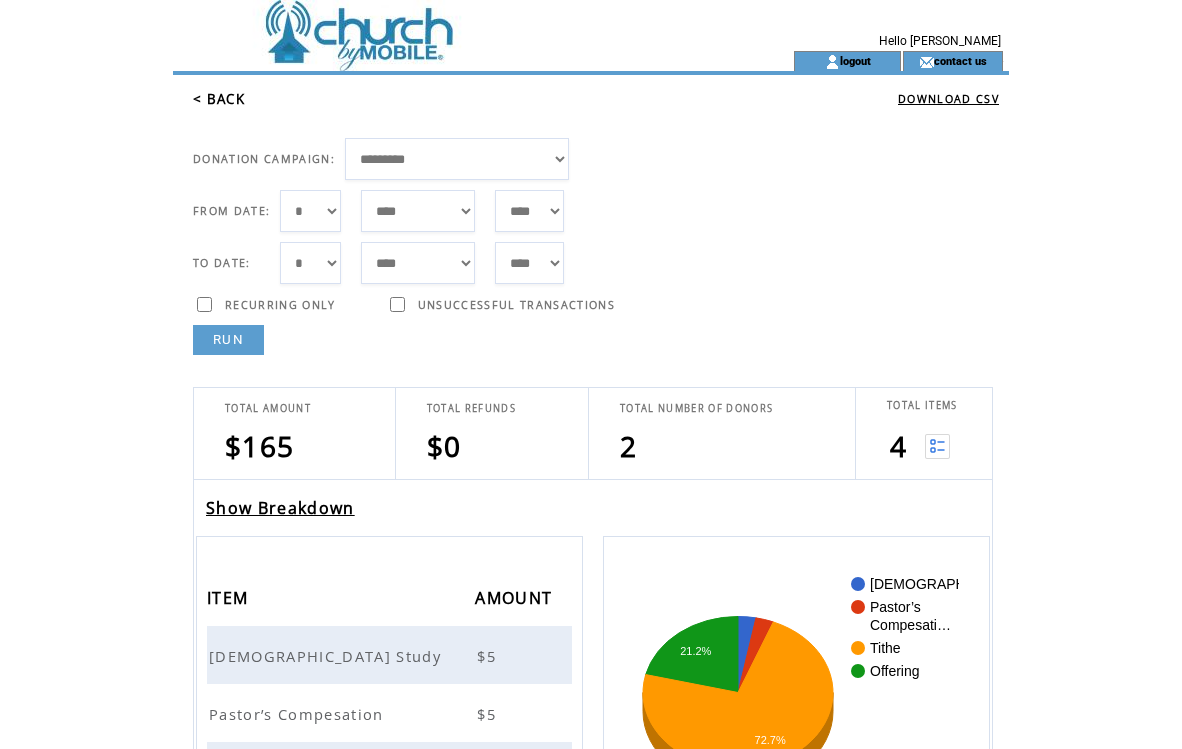scroll, scrollTop: 0, scrollLeft: 0, axis: both 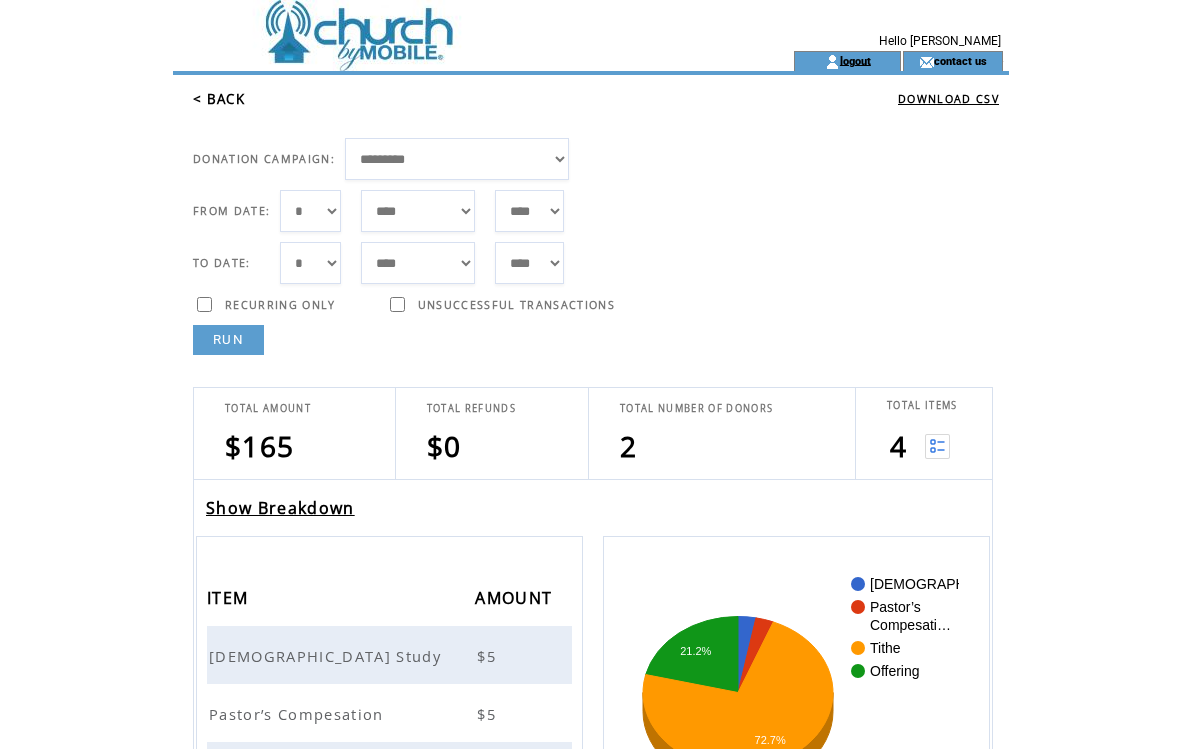 click on "logout" at bounding box center [855, 60] 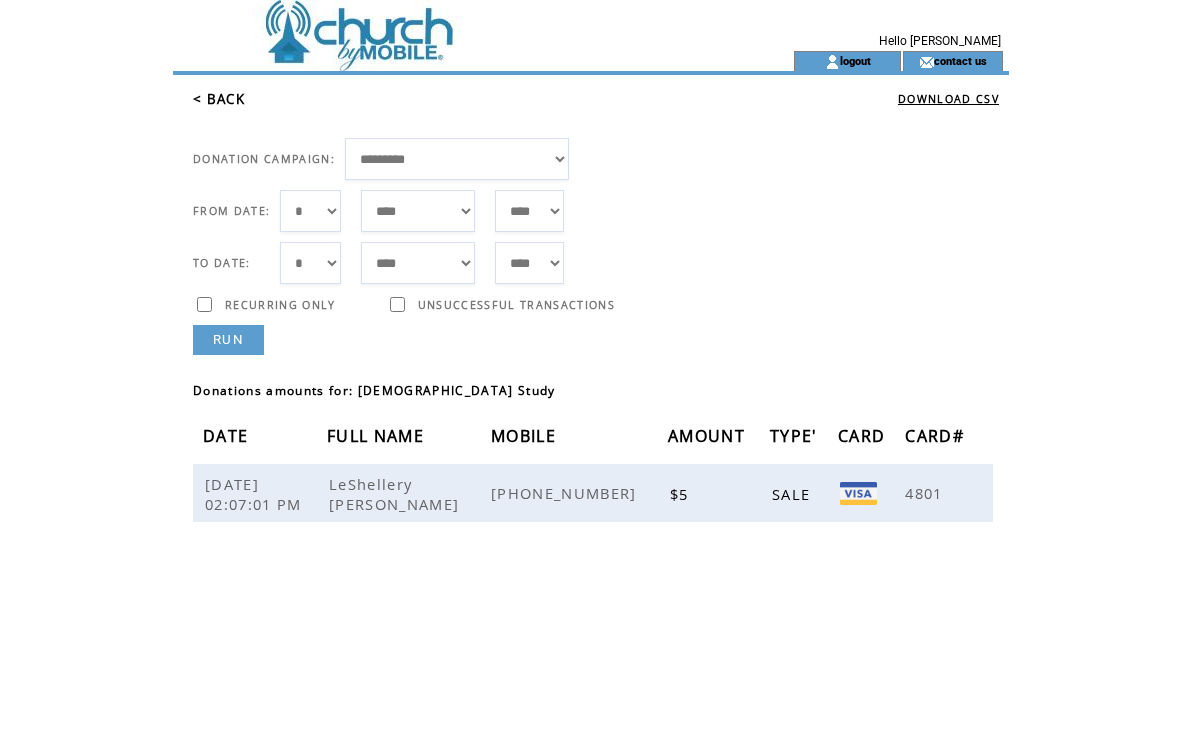 scroll, scrollTop: 0, scrollLeft: 0, axis: both 